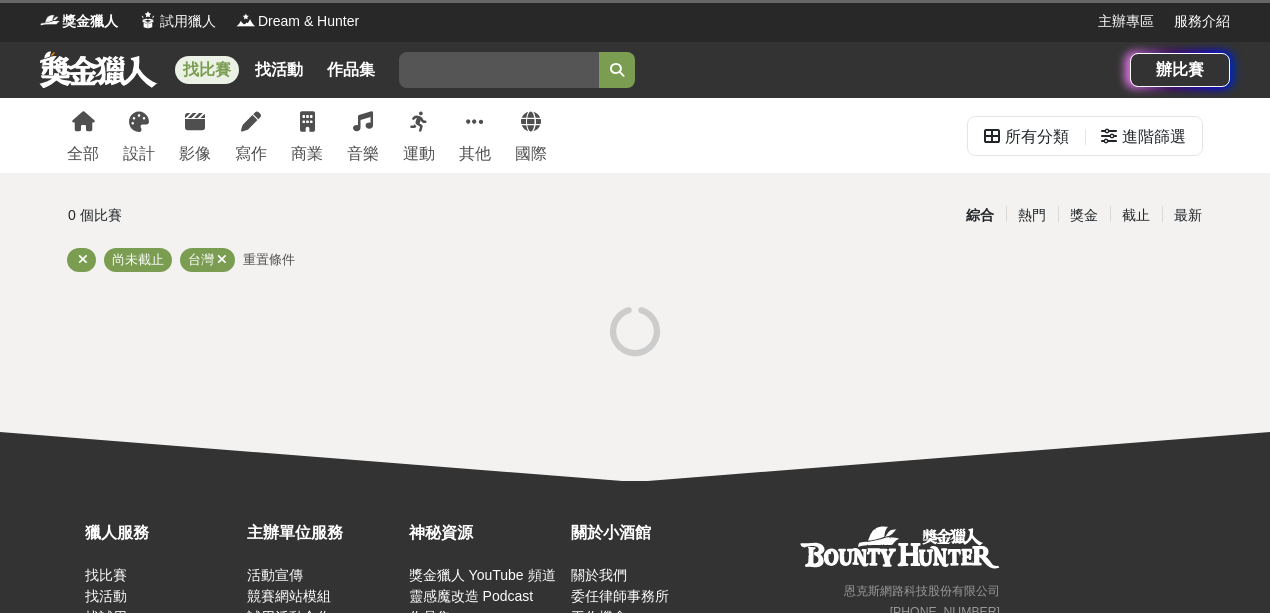 scroll, scrollTop: 0, scrollLeft: 0, axis: both 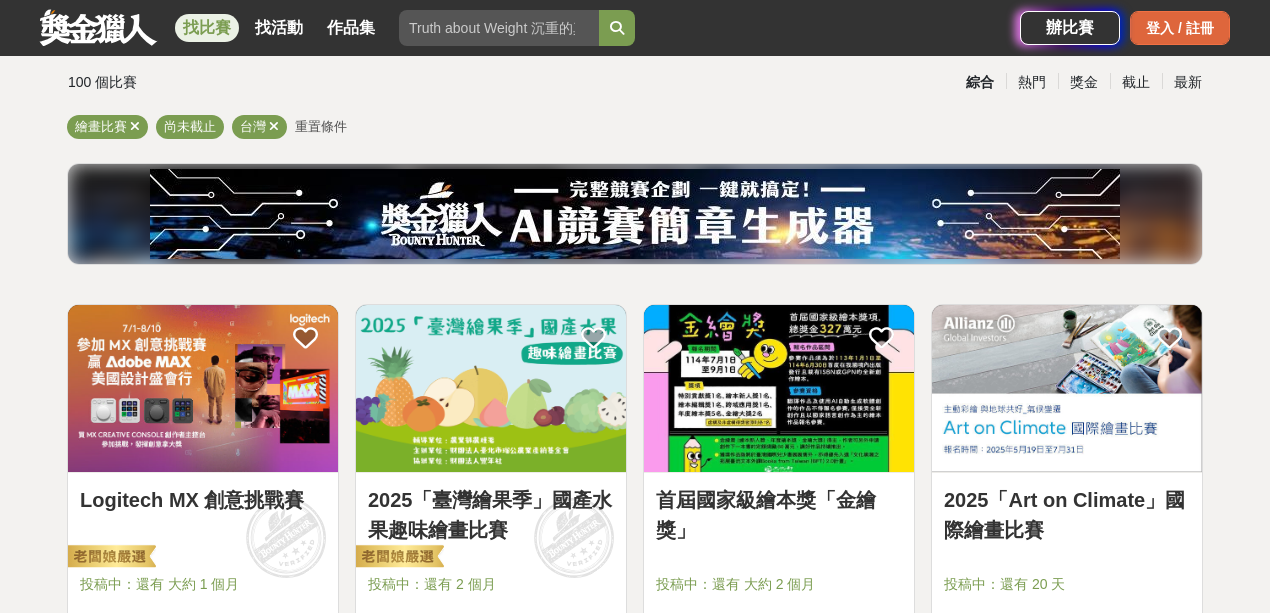 click on "登入 / 註冊" at bounding box center [1180, 28] 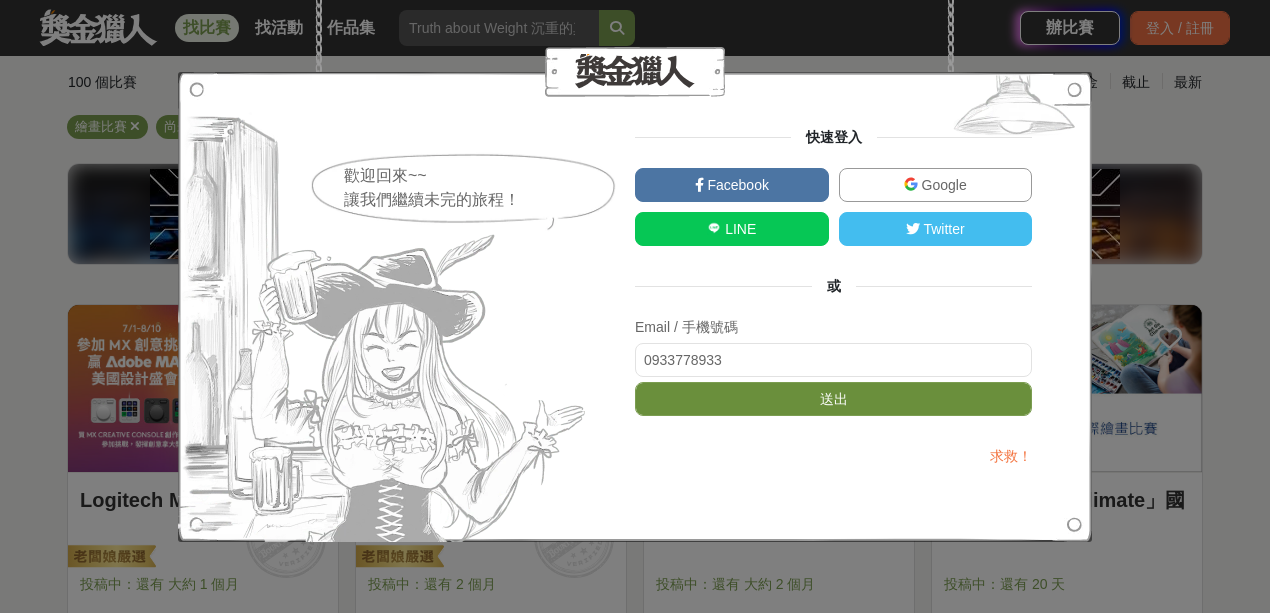 type on "0933778933" 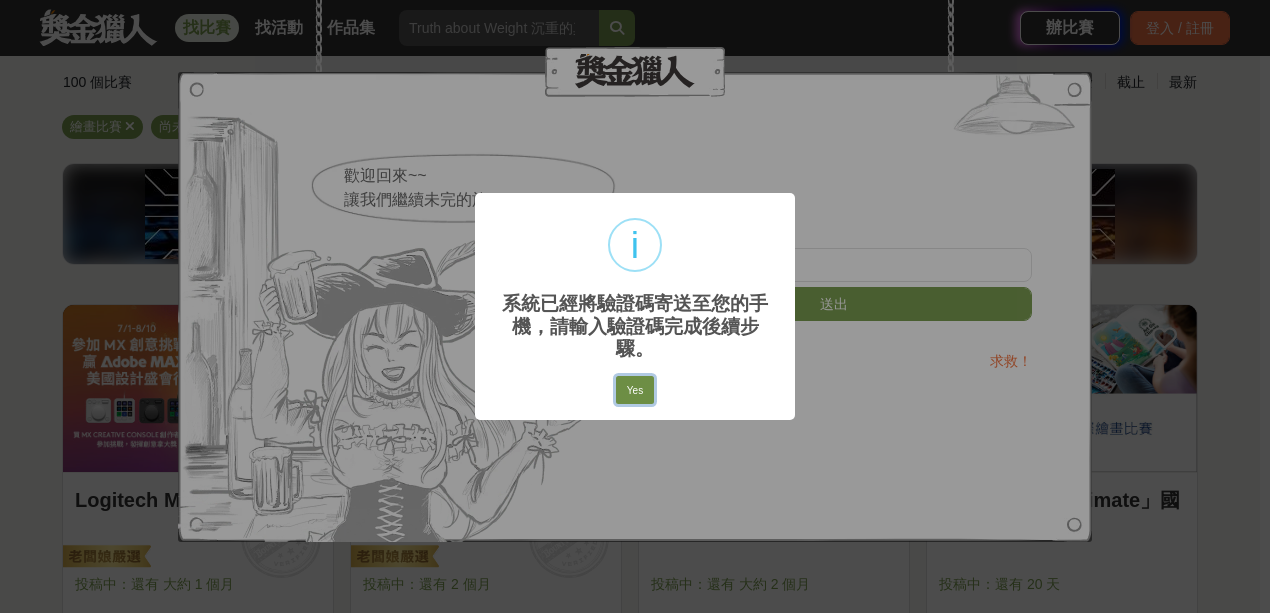 click on "Yes" at bounding box center [635, 390] 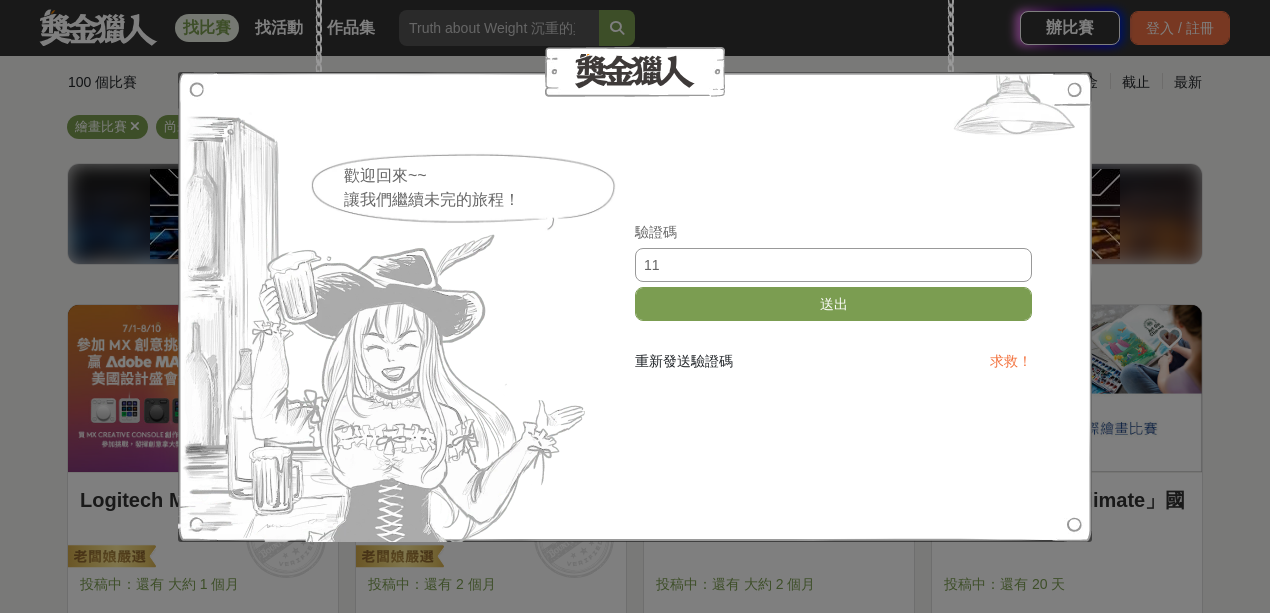 click on "11" at bounding box center [833, 265] 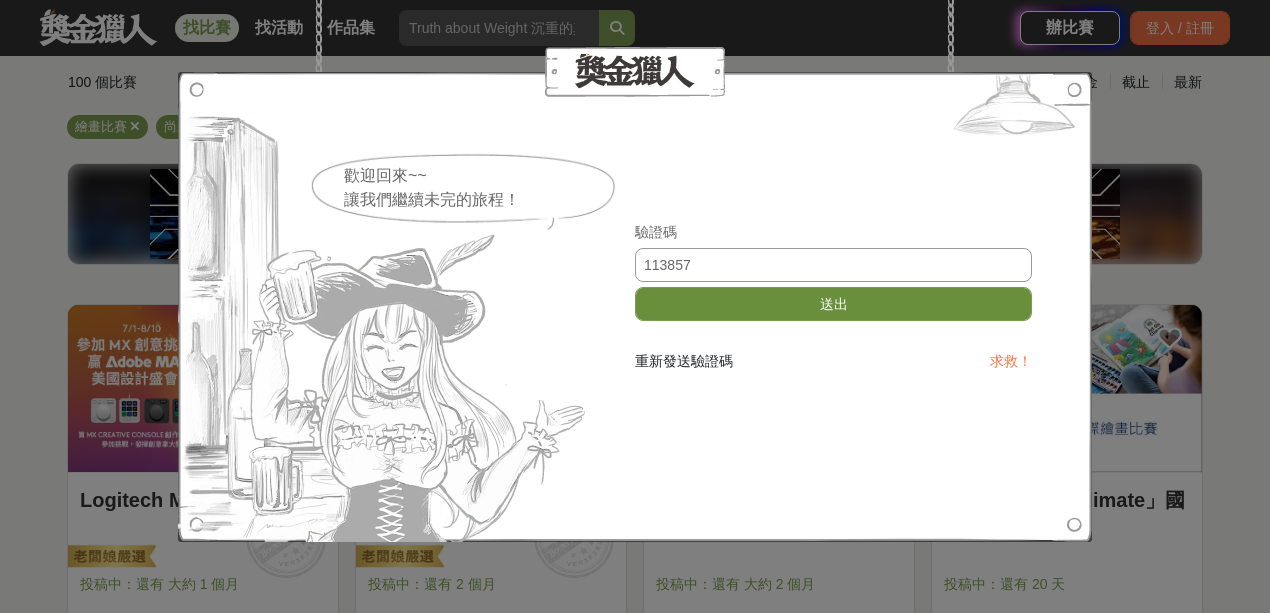 type on "113857" 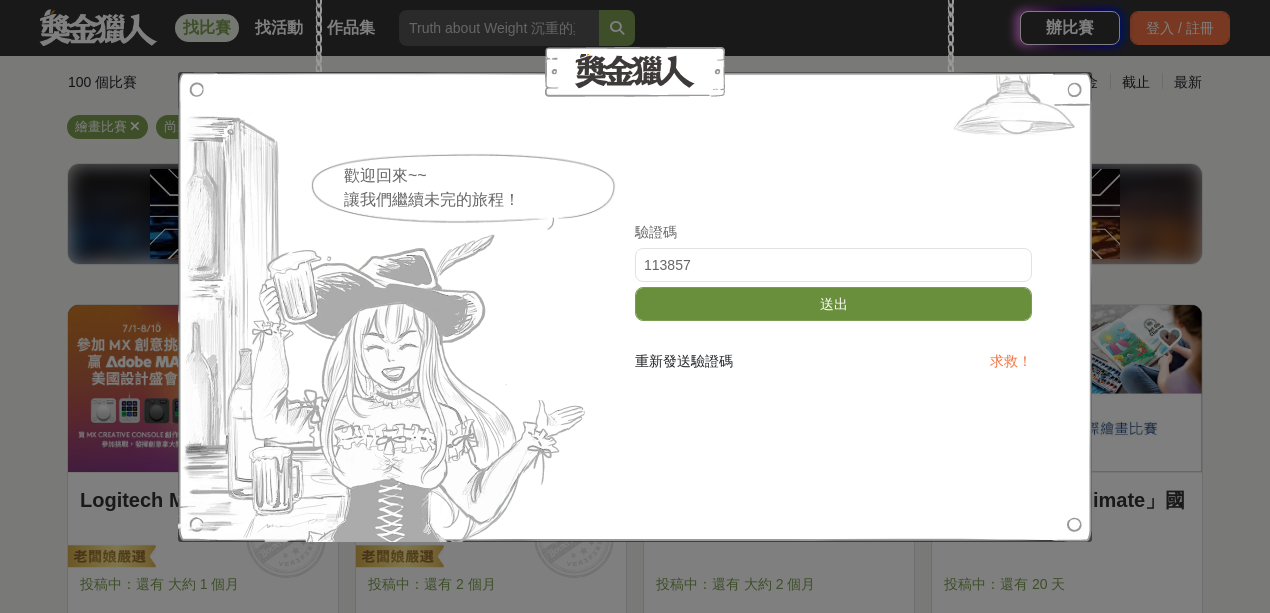 click on "送出" at bounding box center (833, 304) 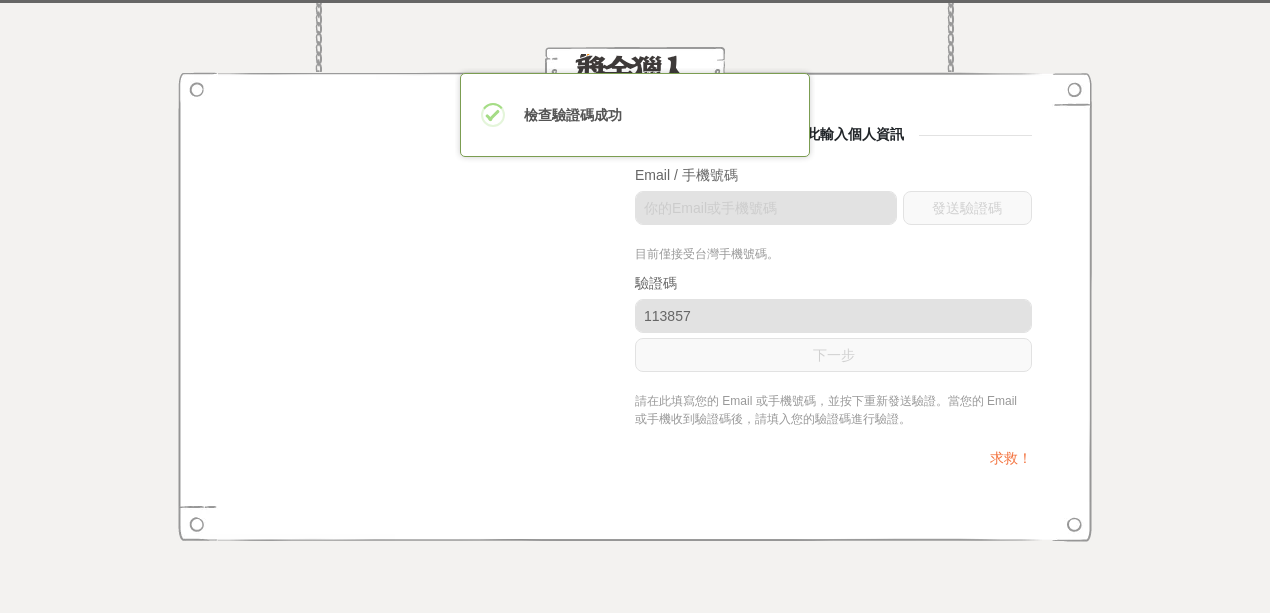 scroll, scrollTop: 0, scrollLeft: 0, axis: both 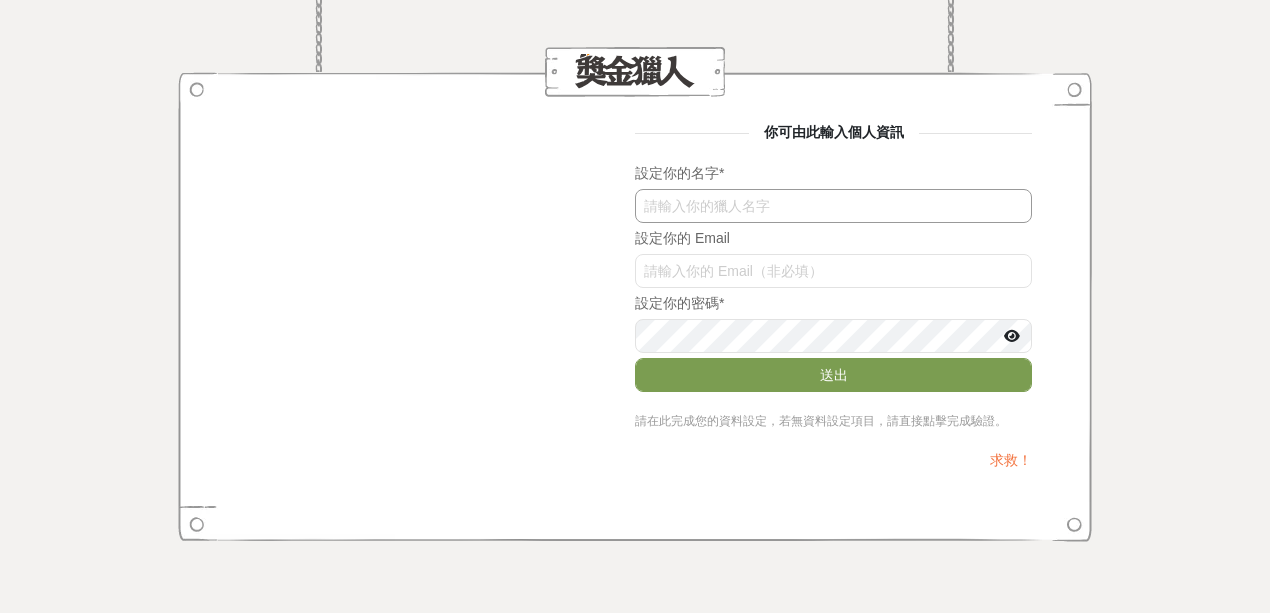 click at bounding box center (833, 206) 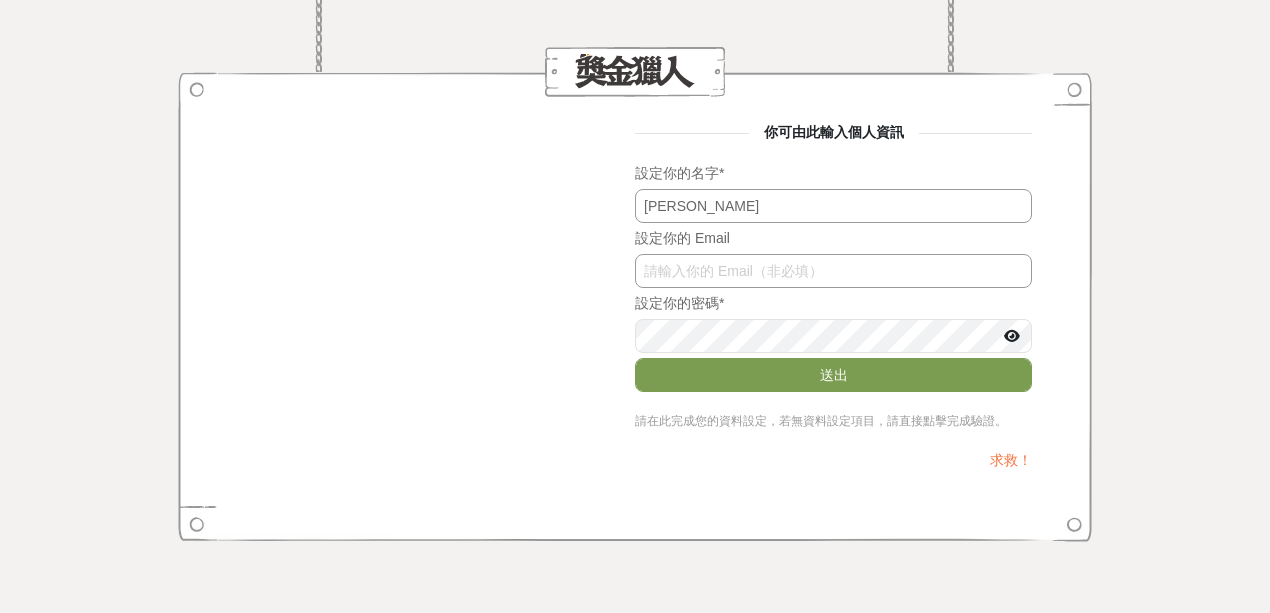 type on "[PERSON_NAME]" 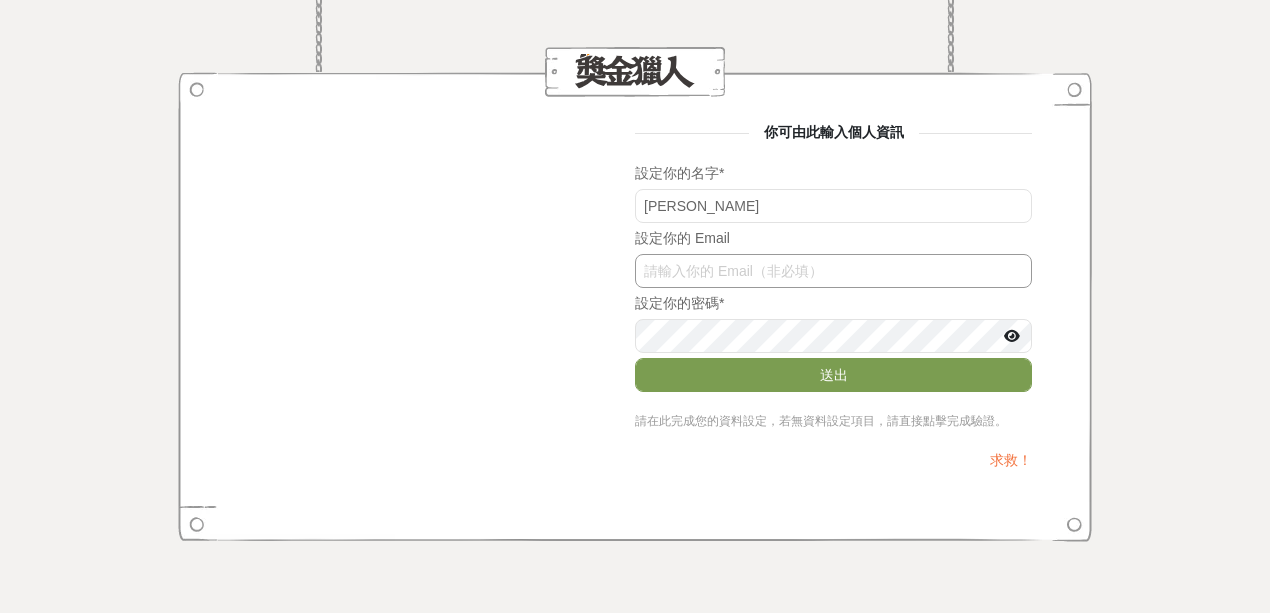 click at bounding box center [833, 271] 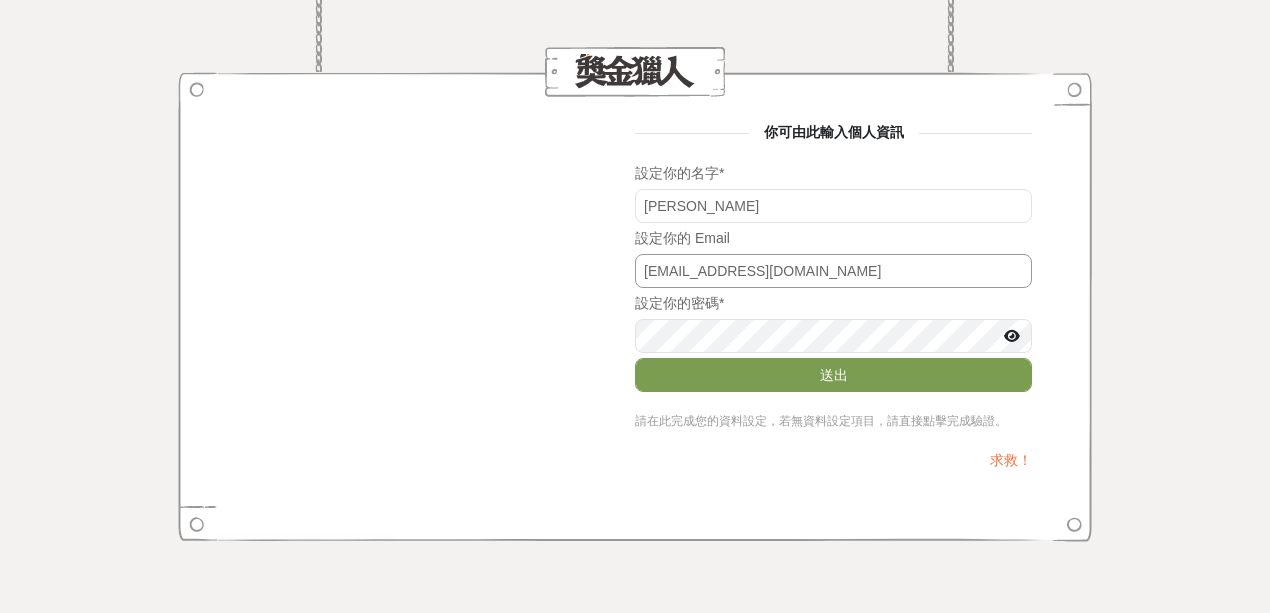 type on "[EMAIL_ADDRESS][DOMAIN_NAME]" 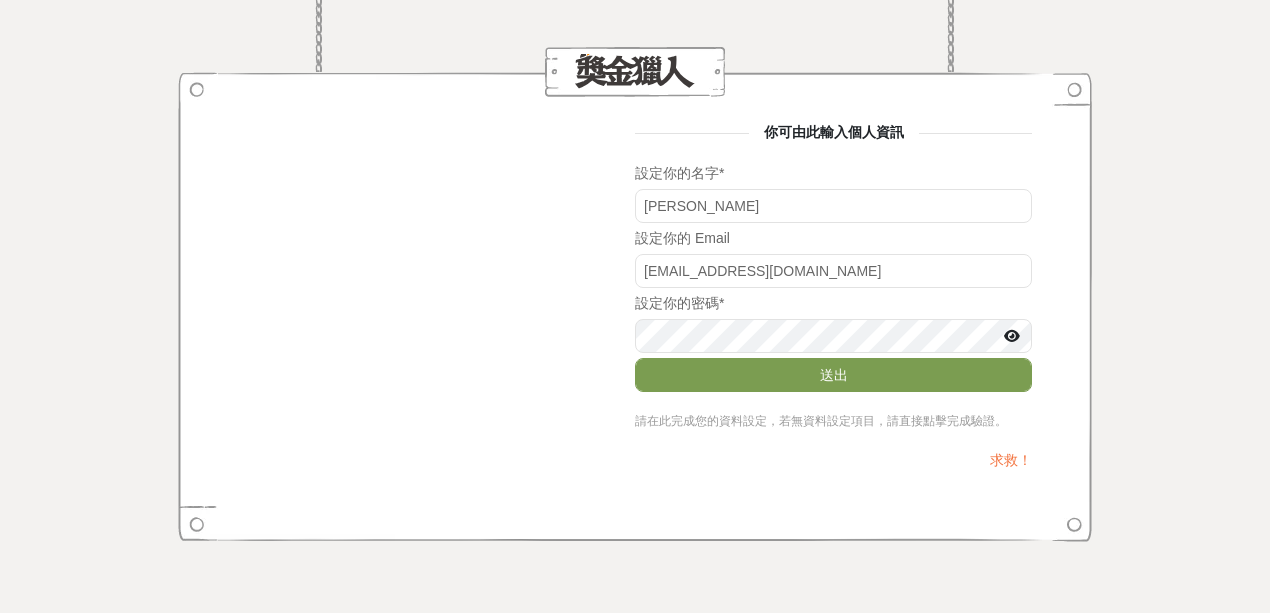 click at bounding box center [1012, 336] 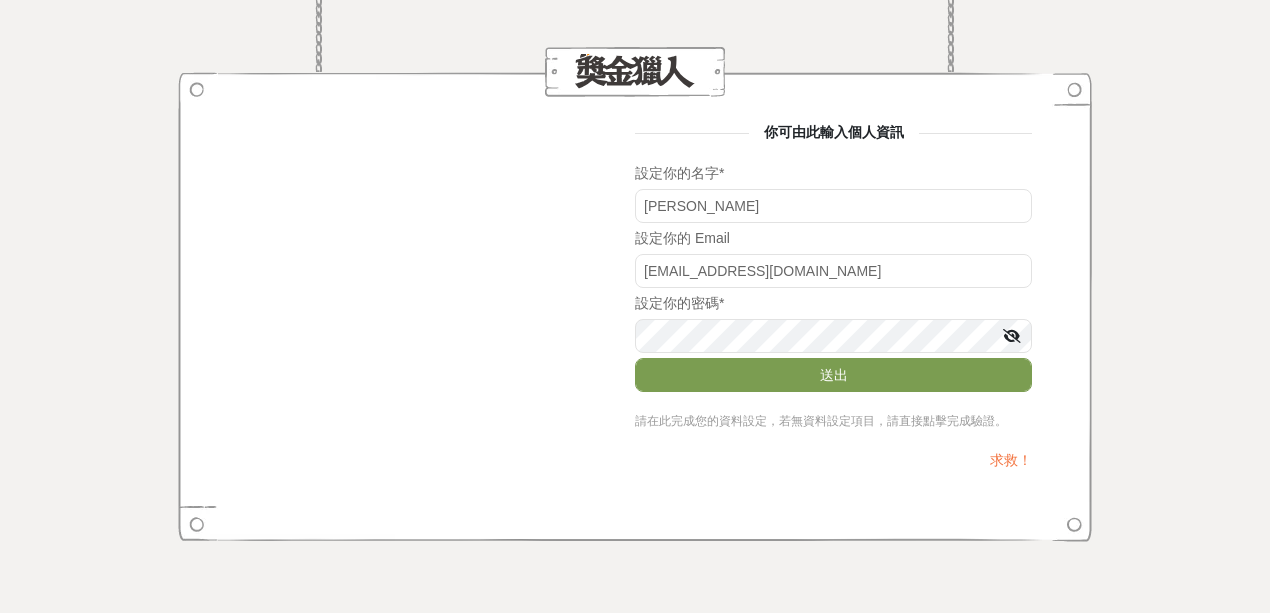 click at bounding box center (1012, 336) 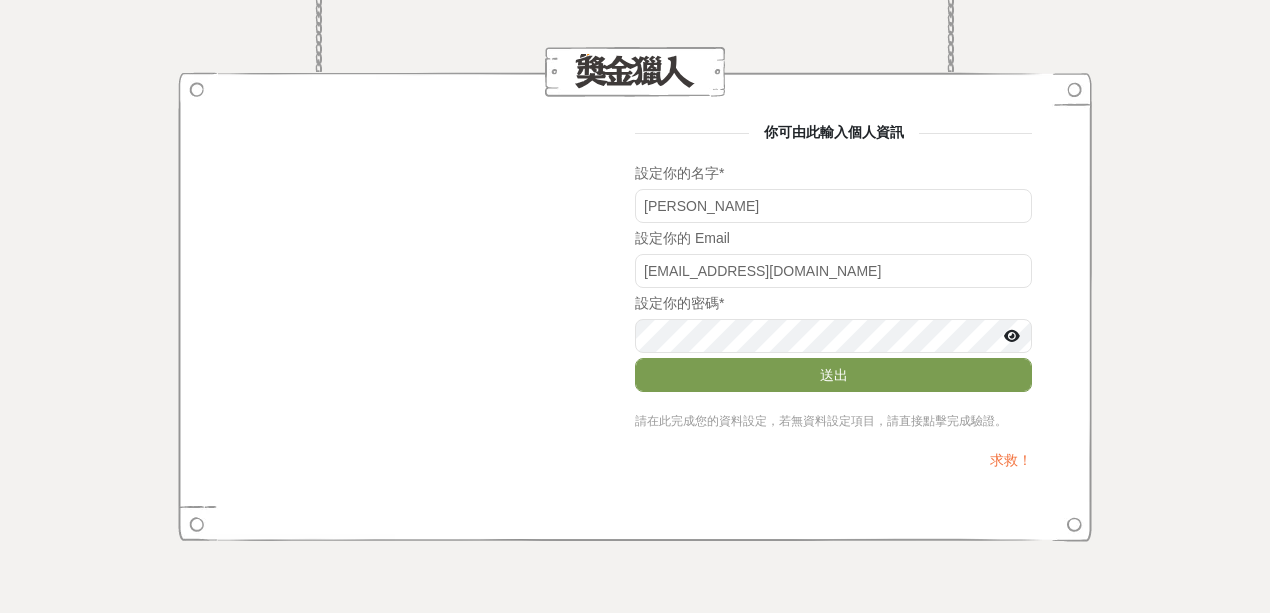 click at bounding box center (1012, 336) 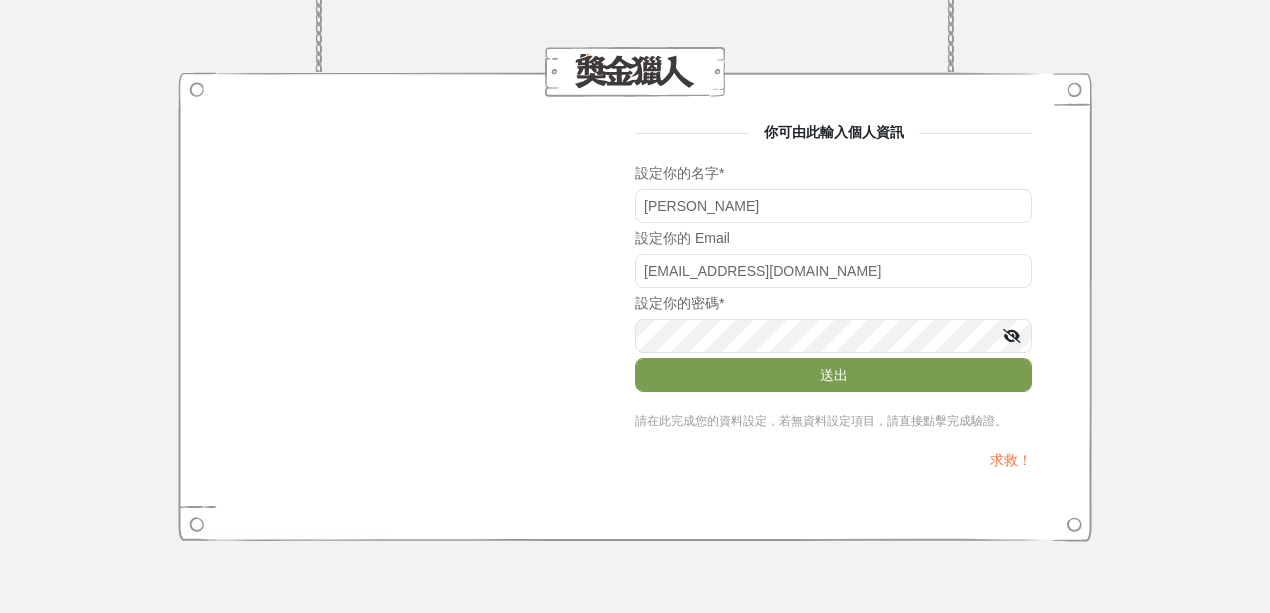 click at bounding box center (1012, 336) 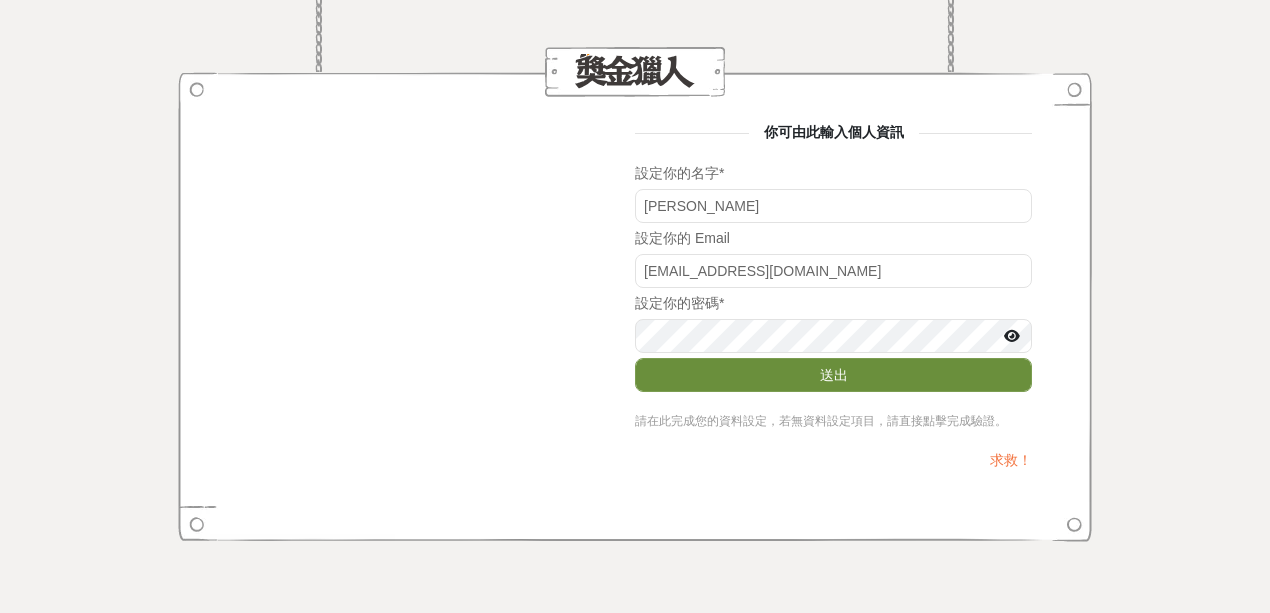 click on "送出" at bounding box center [833, 375] 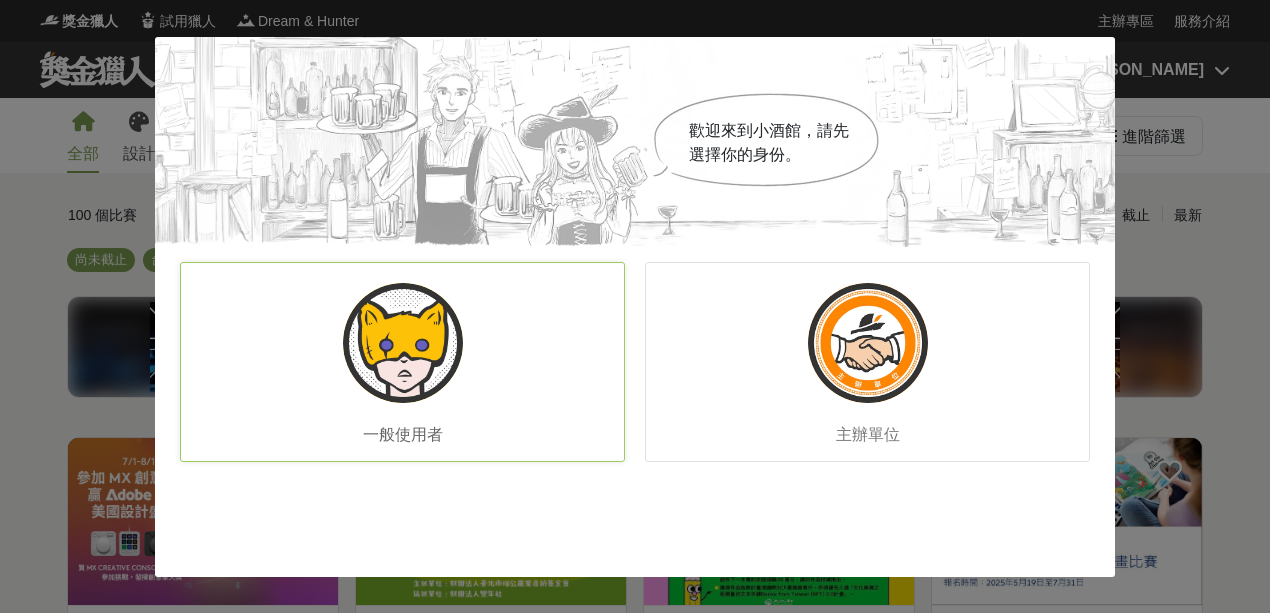 click at bounding box center (403, 343) 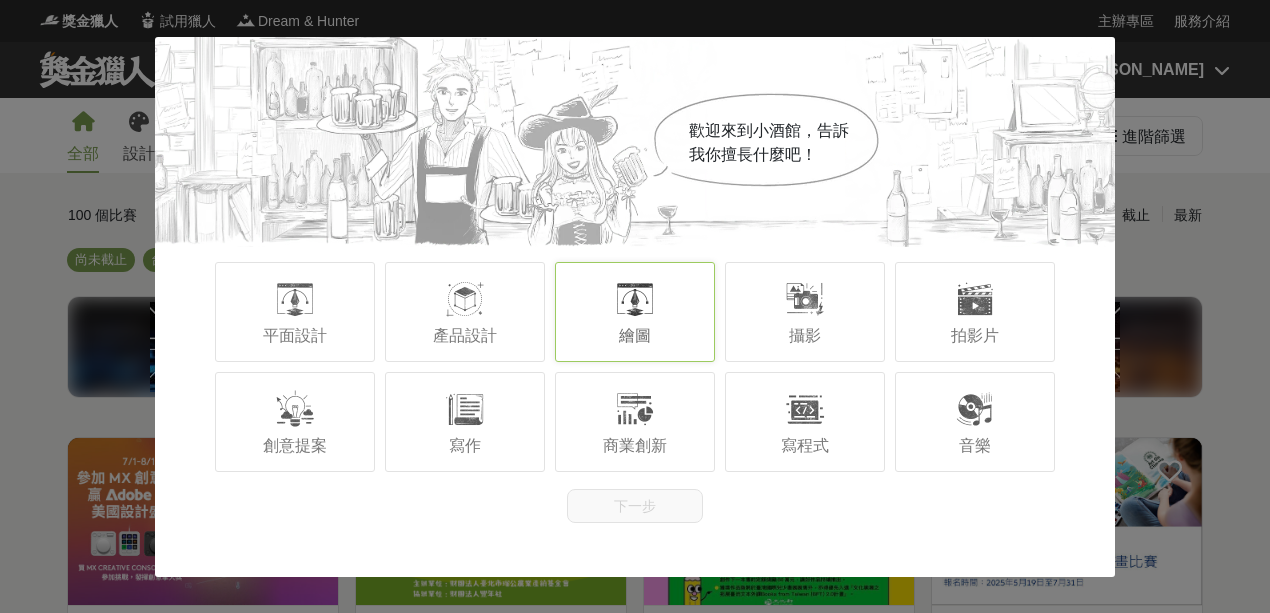 click at bounding box center (635, 299) 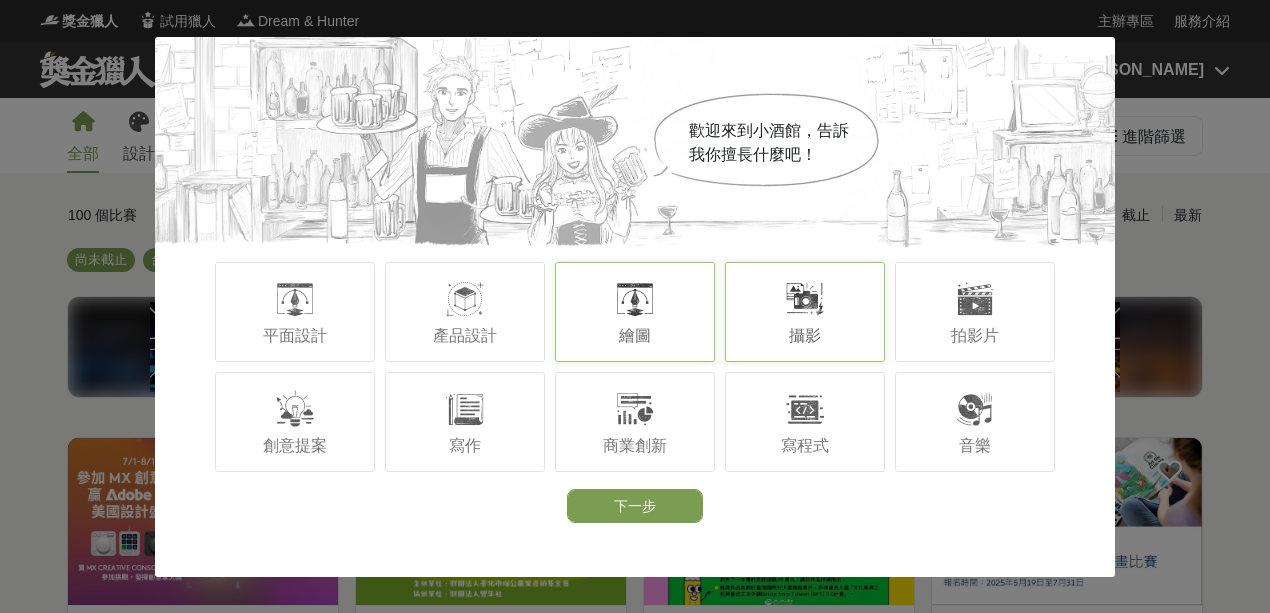click at bounding box center (805, 299) 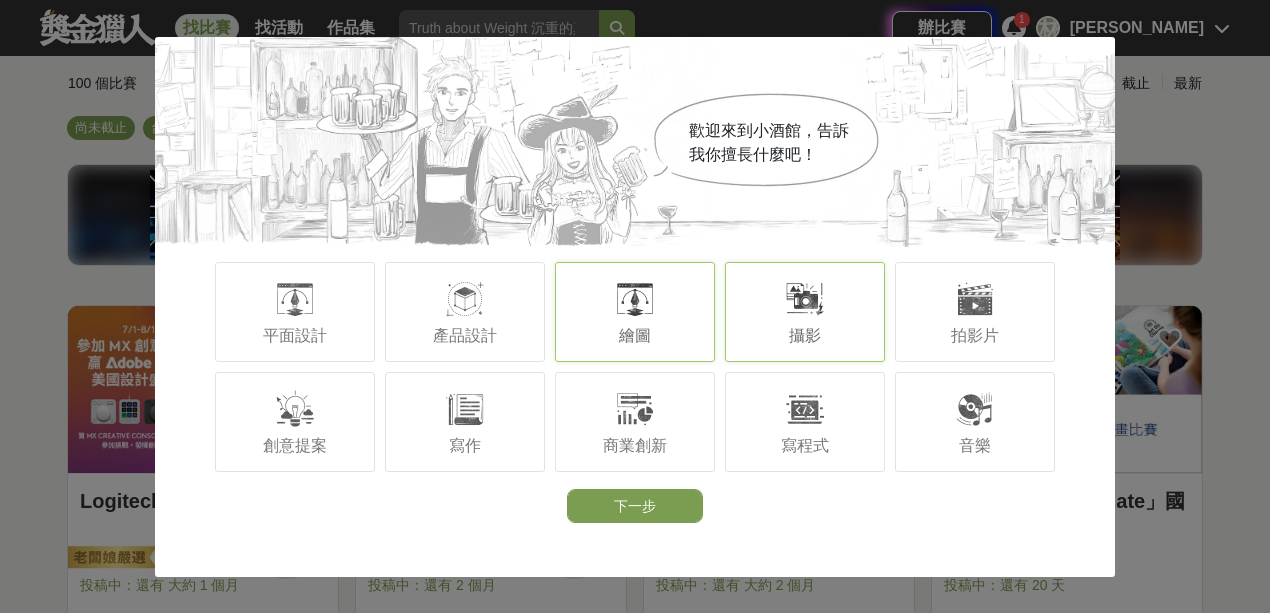 scroll, scrollTop: 133, scrollLeft: 0, axis: vertical 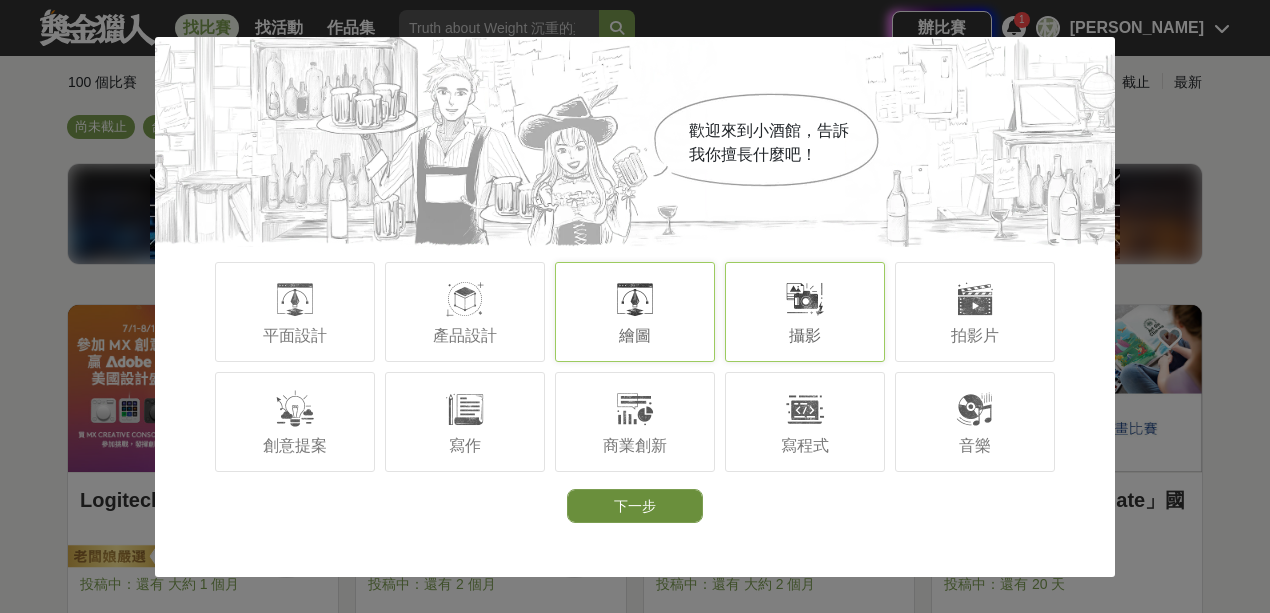 click on "下一步" at bounding box center [635, 506] 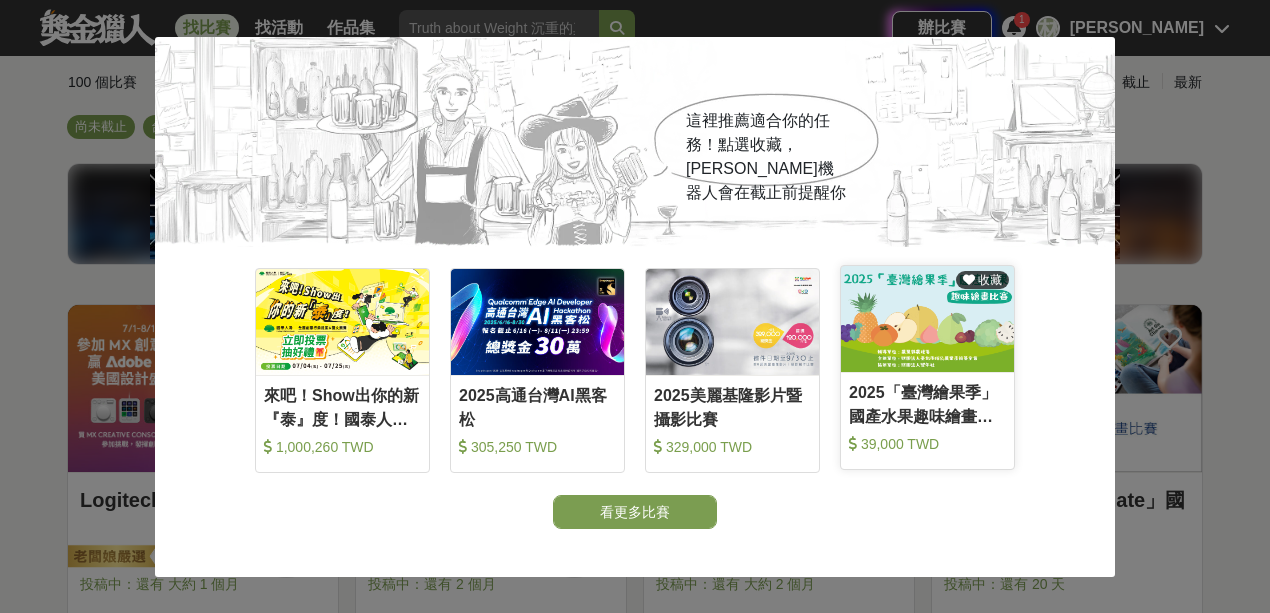 click at bounding box center (927, 319) 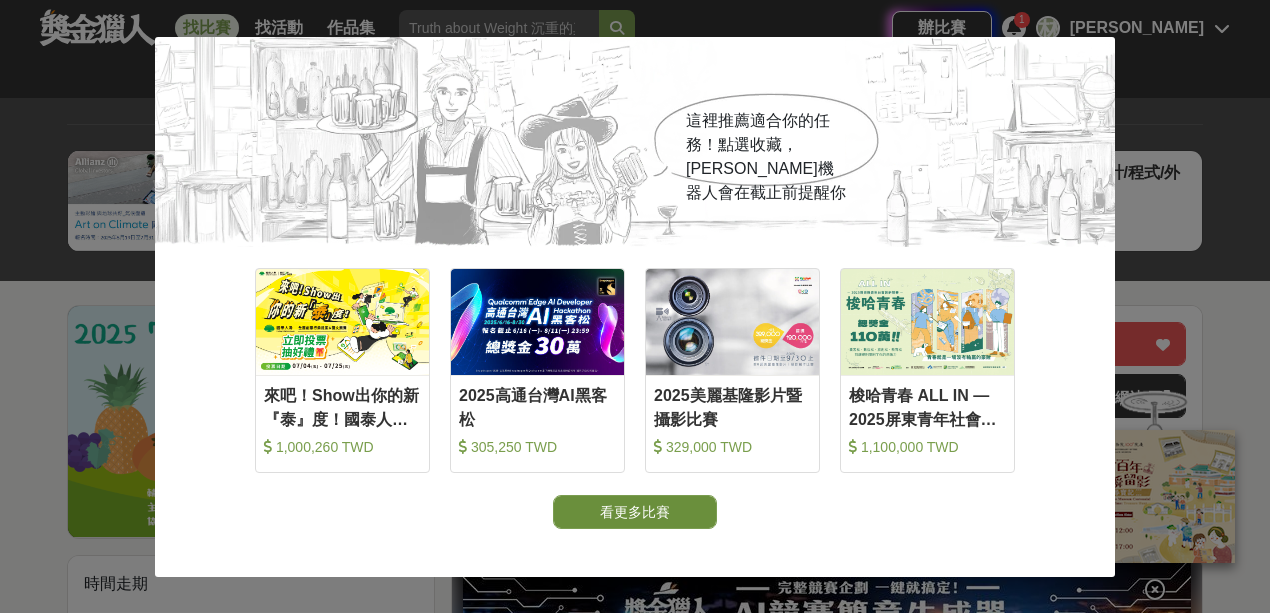click on "看更多比賽" at bounding box center [635, 512] 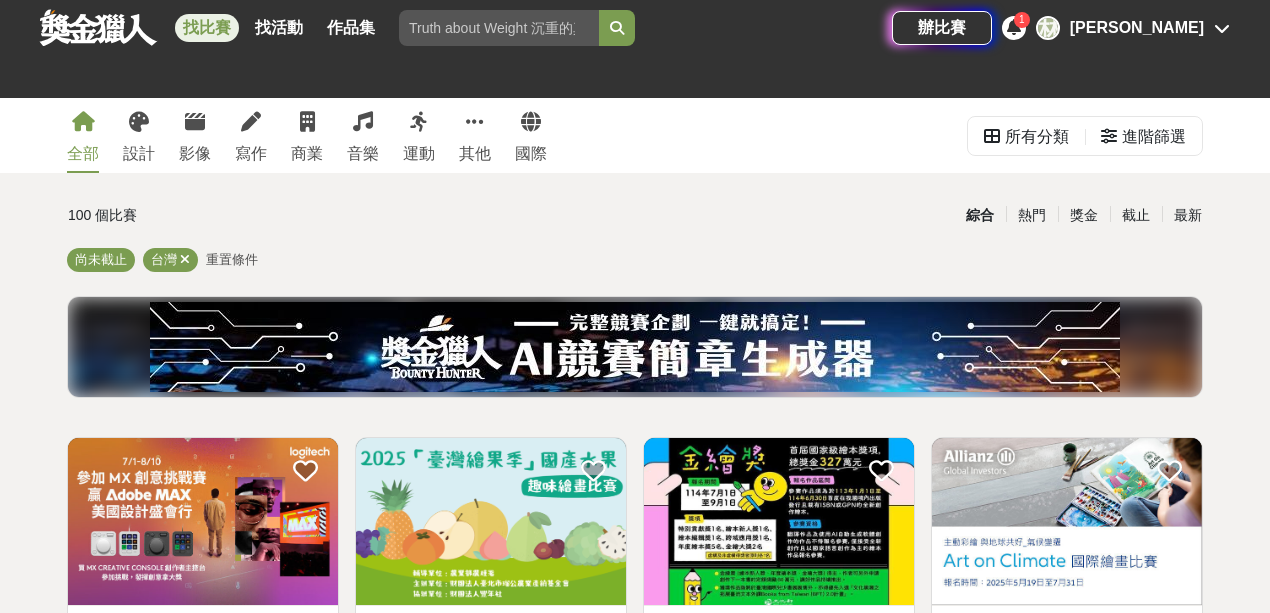 click on "1" at bounding box center [1022, 20] 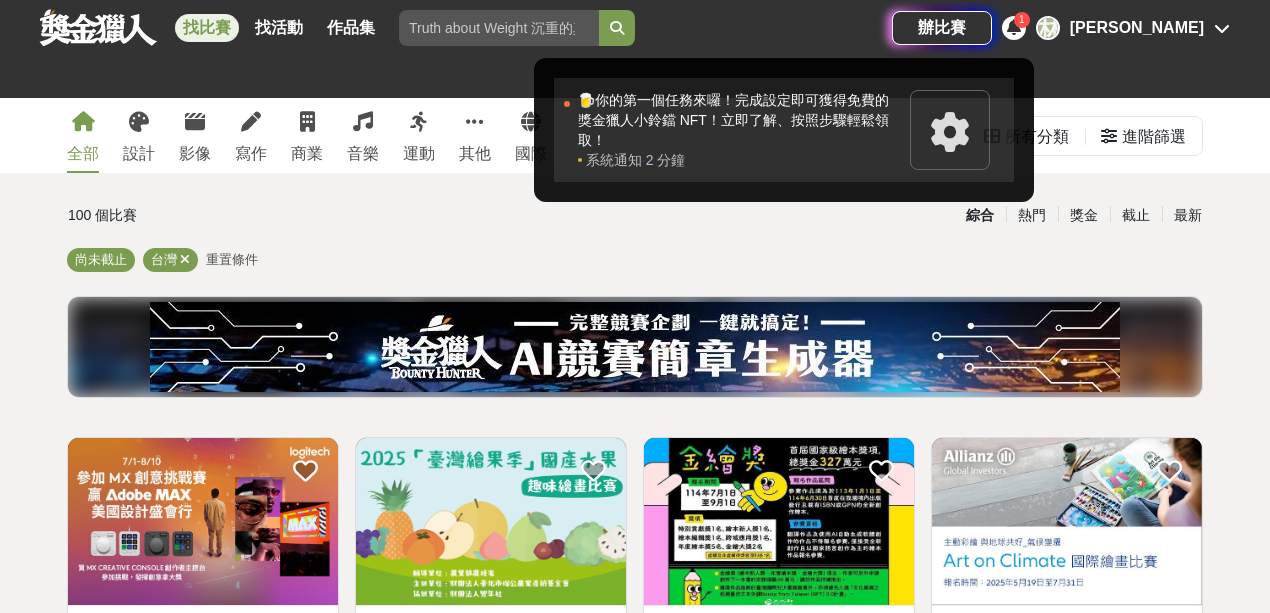 click on "🍺你的第一個任務來囉！完成設定即可獲得免費的獎金獵人小鈴鐺 NFT！立即了解、按照步驟輕鬆領取！" at bounding box center [739, 120] 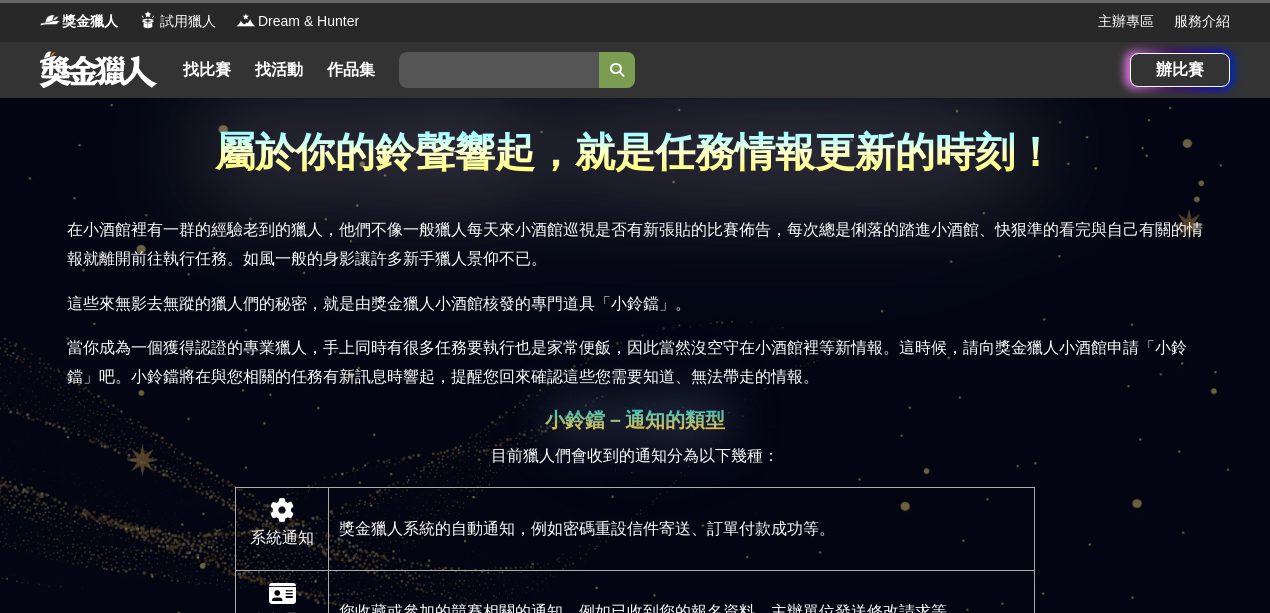 scroll, scrollTop: 0, scrollLeft: 0, axis: both 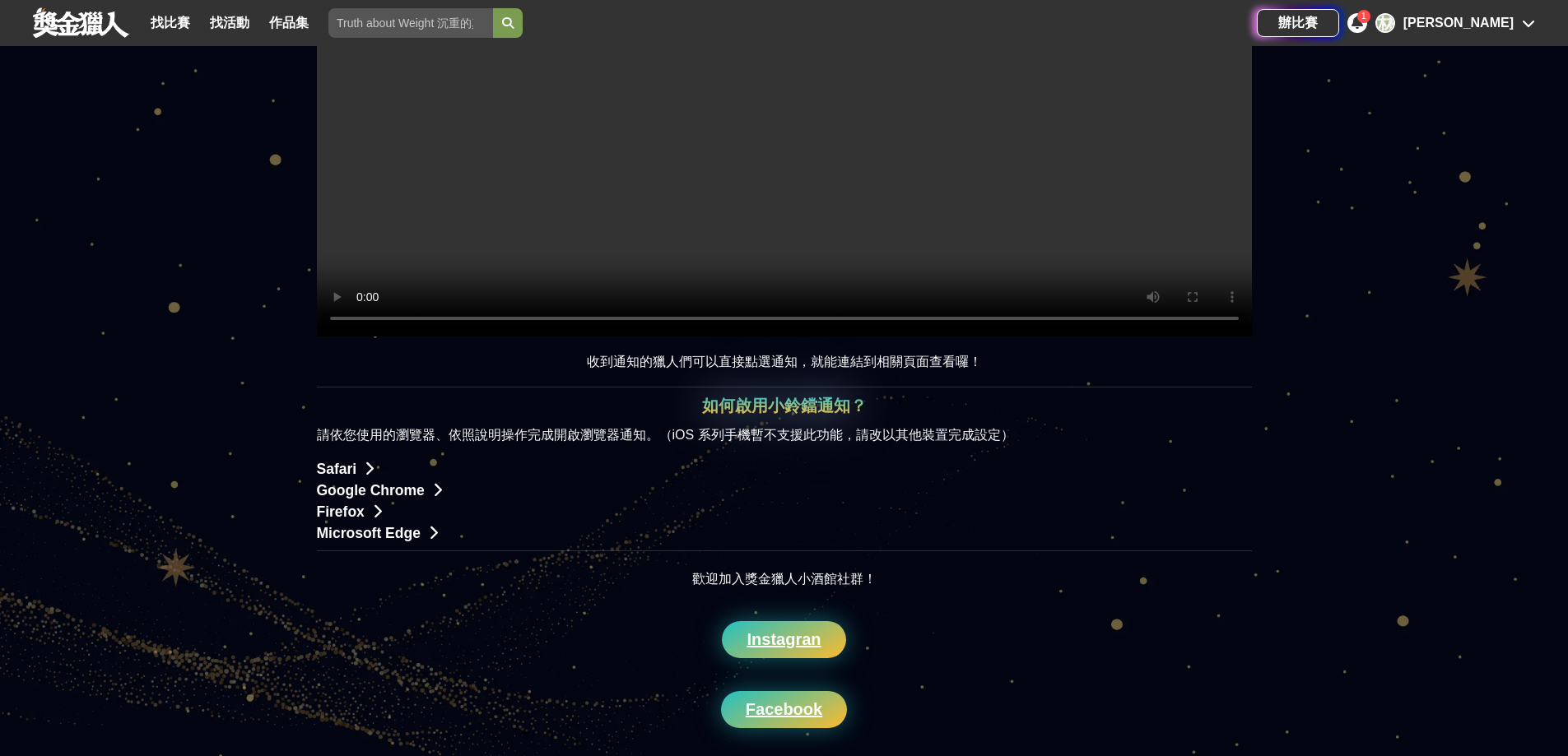 click on "Facebook" at bounding box center [784, 709] 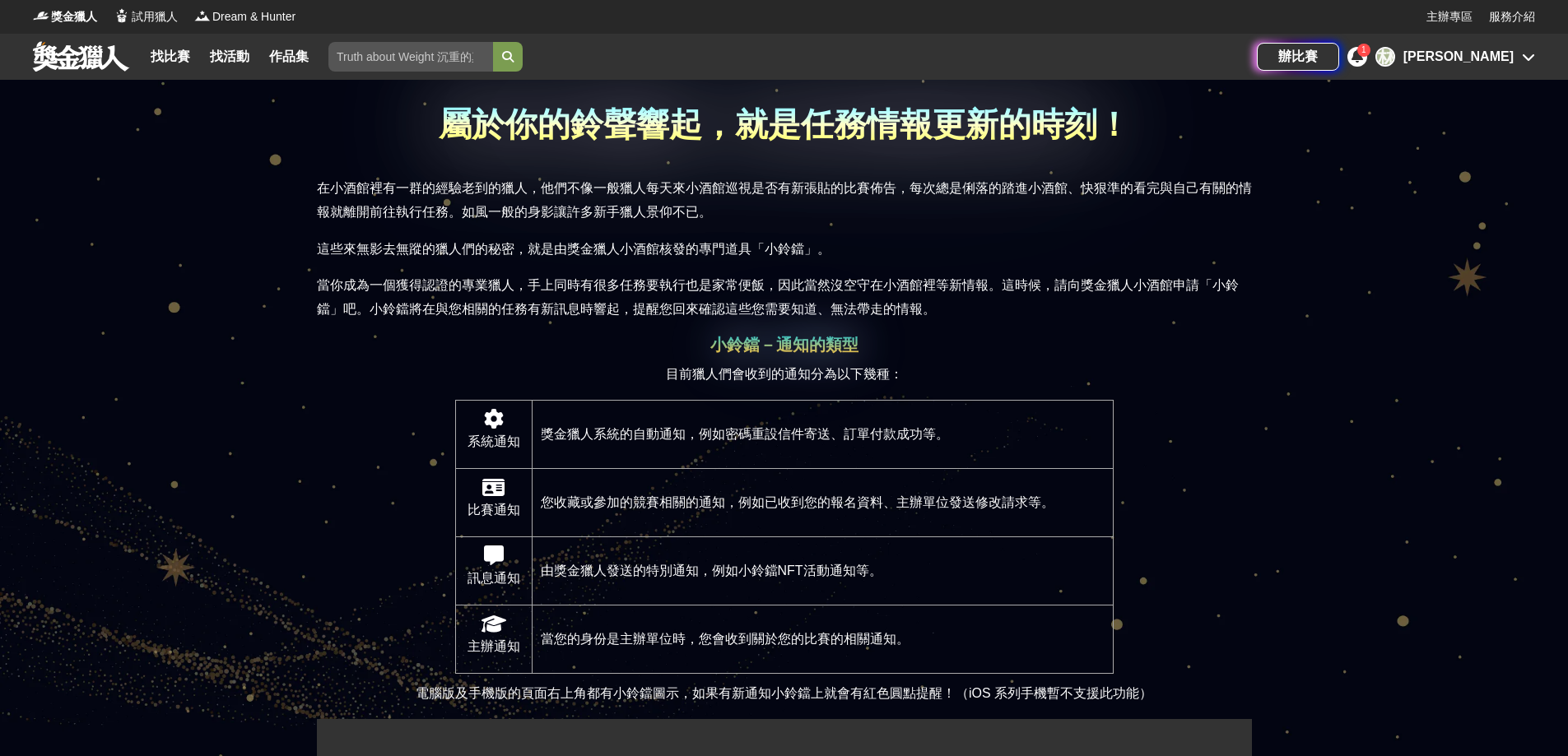 scroll, scrollTop: 0, scrollLeft: 0, axis: both 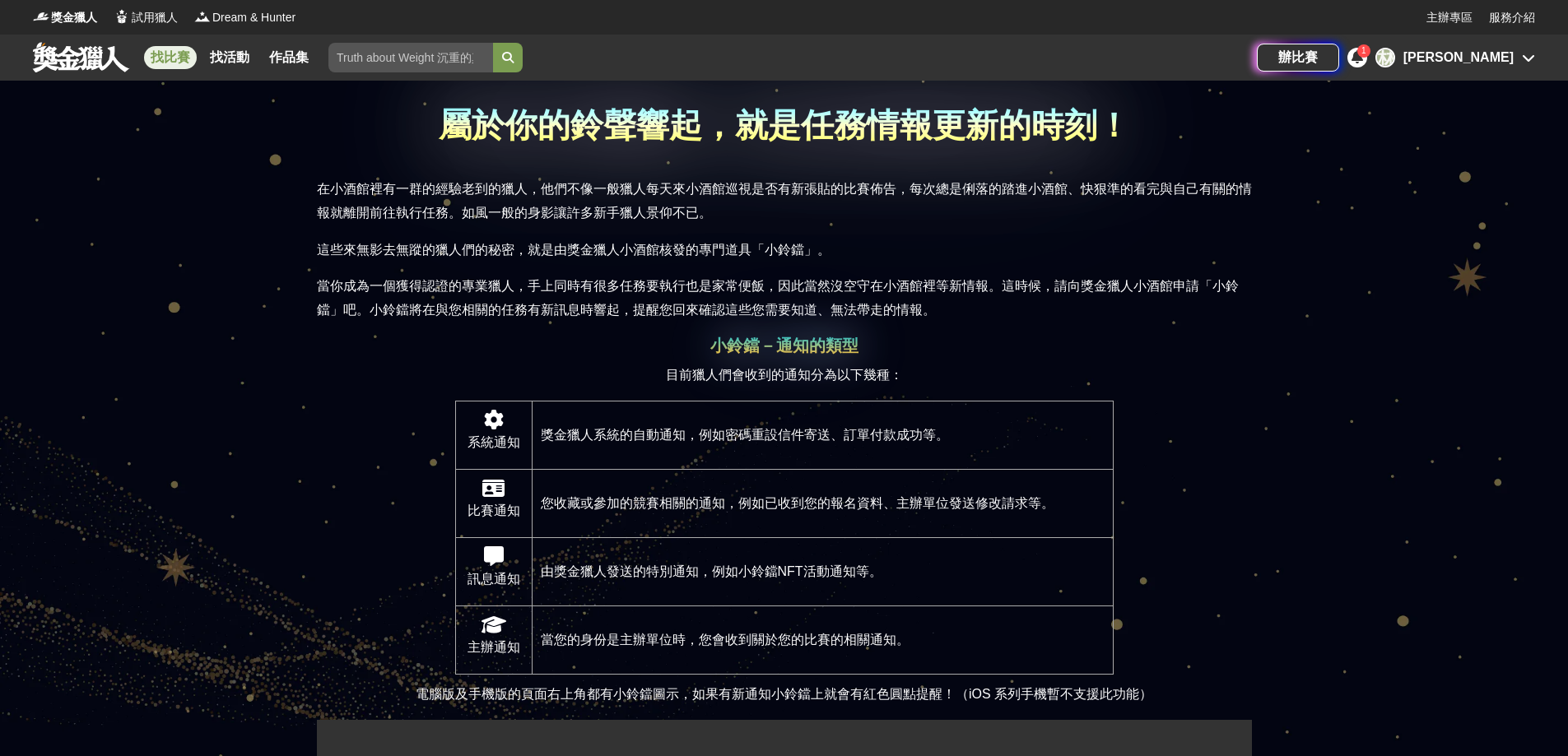 click on "找比賽" at bounding box center (170, 58) 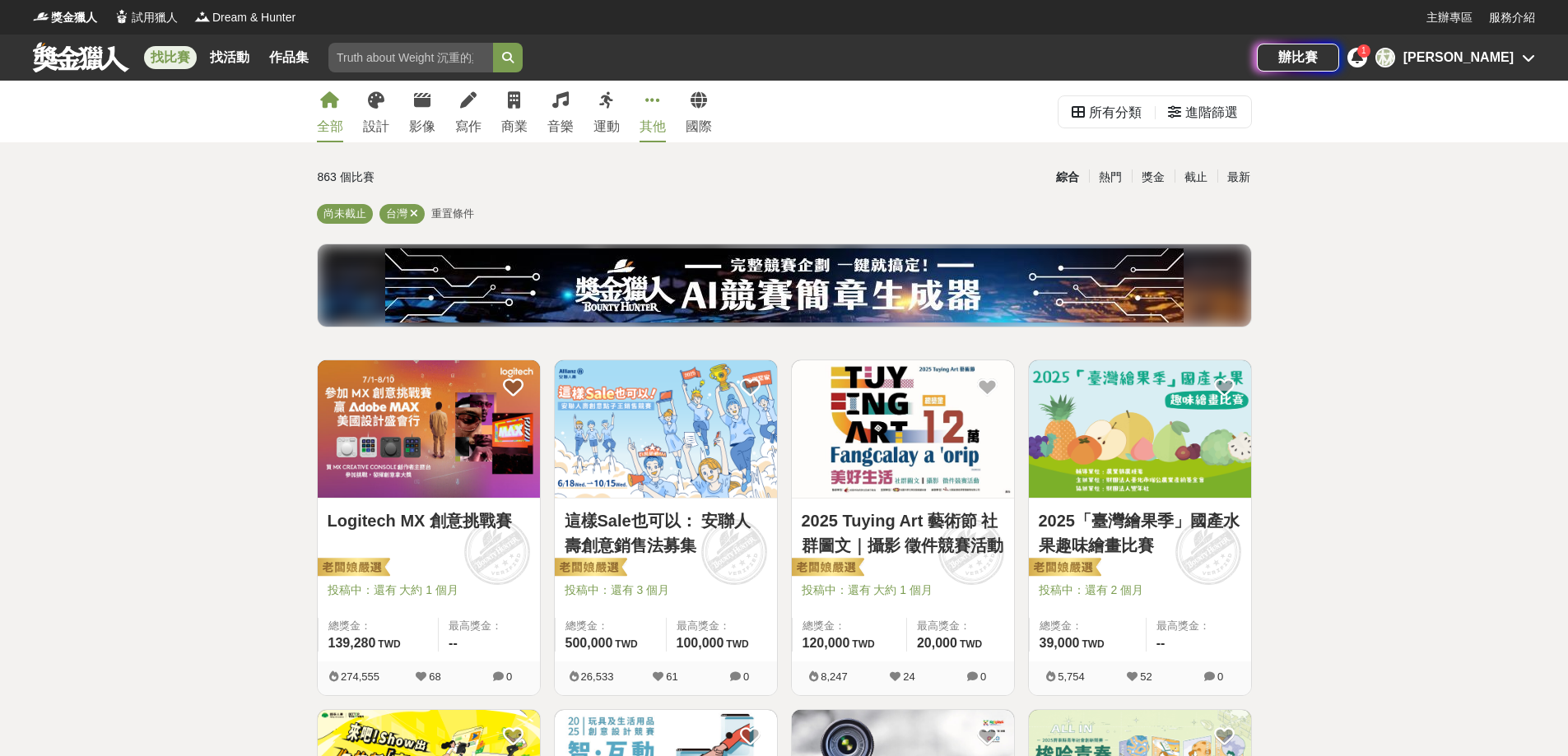 click on "其他" at bounding box center [653, 127] 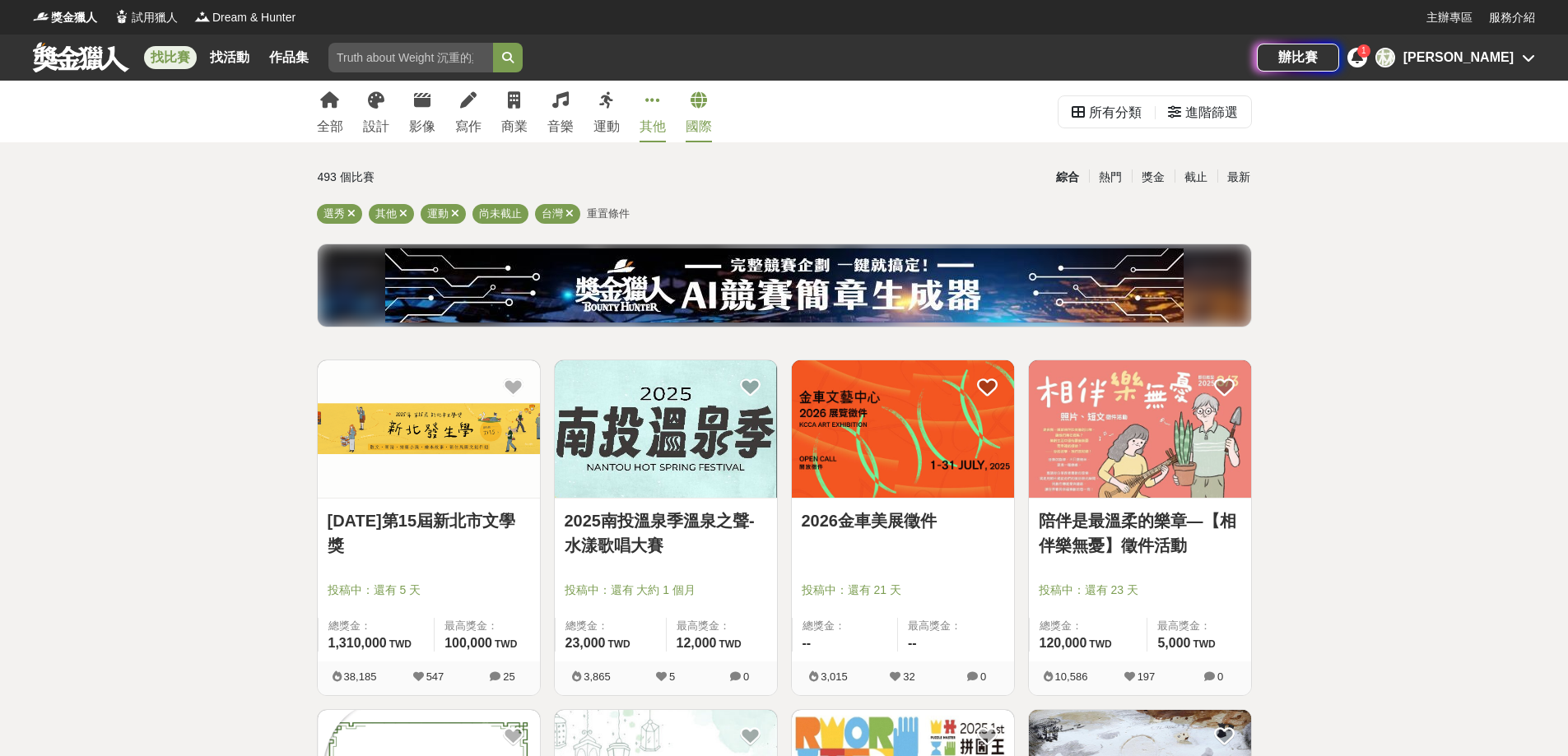 click on "國際" at bounding box center [699, 127] 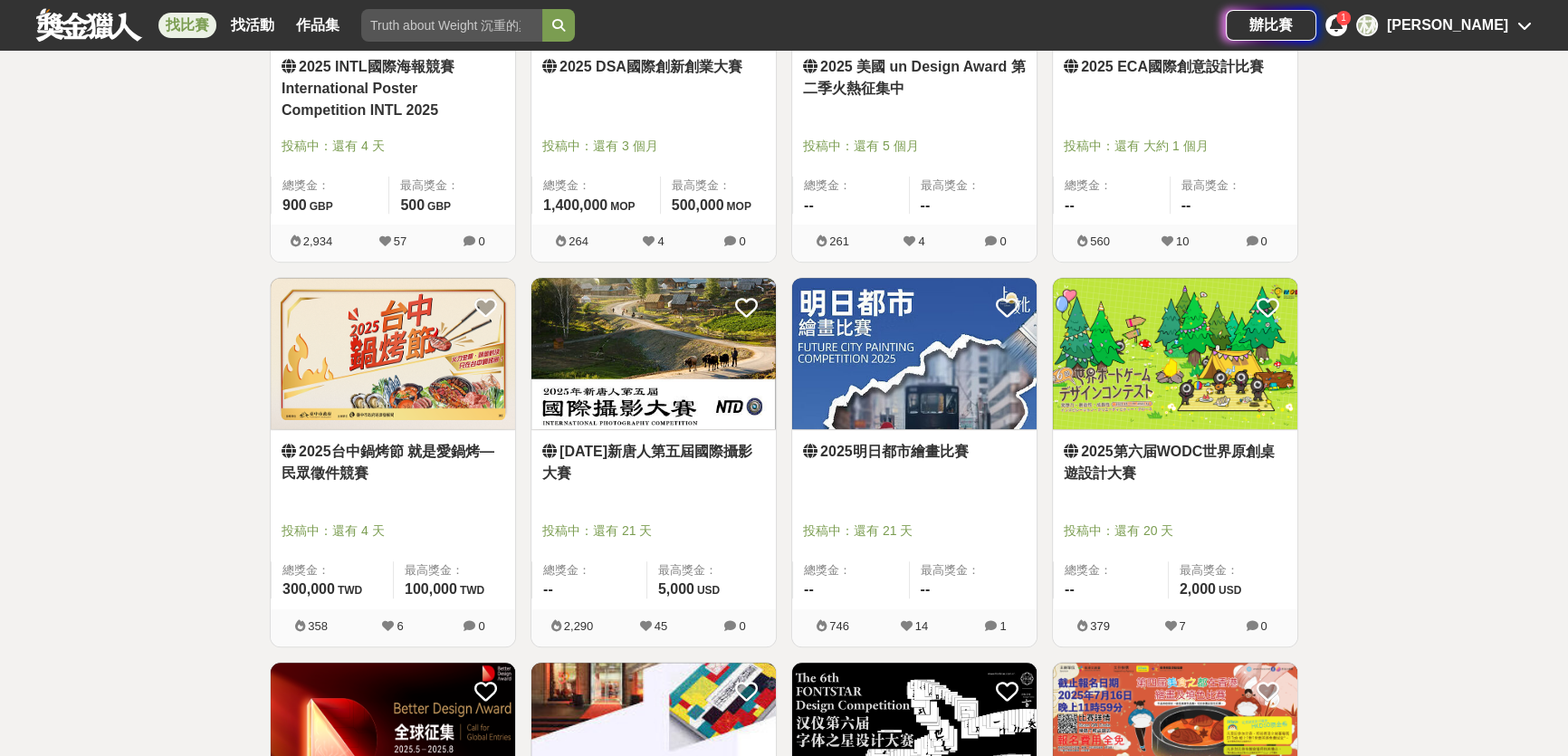 scroll, scrollTop: 836, scrollLeft: 0, axis: vertical 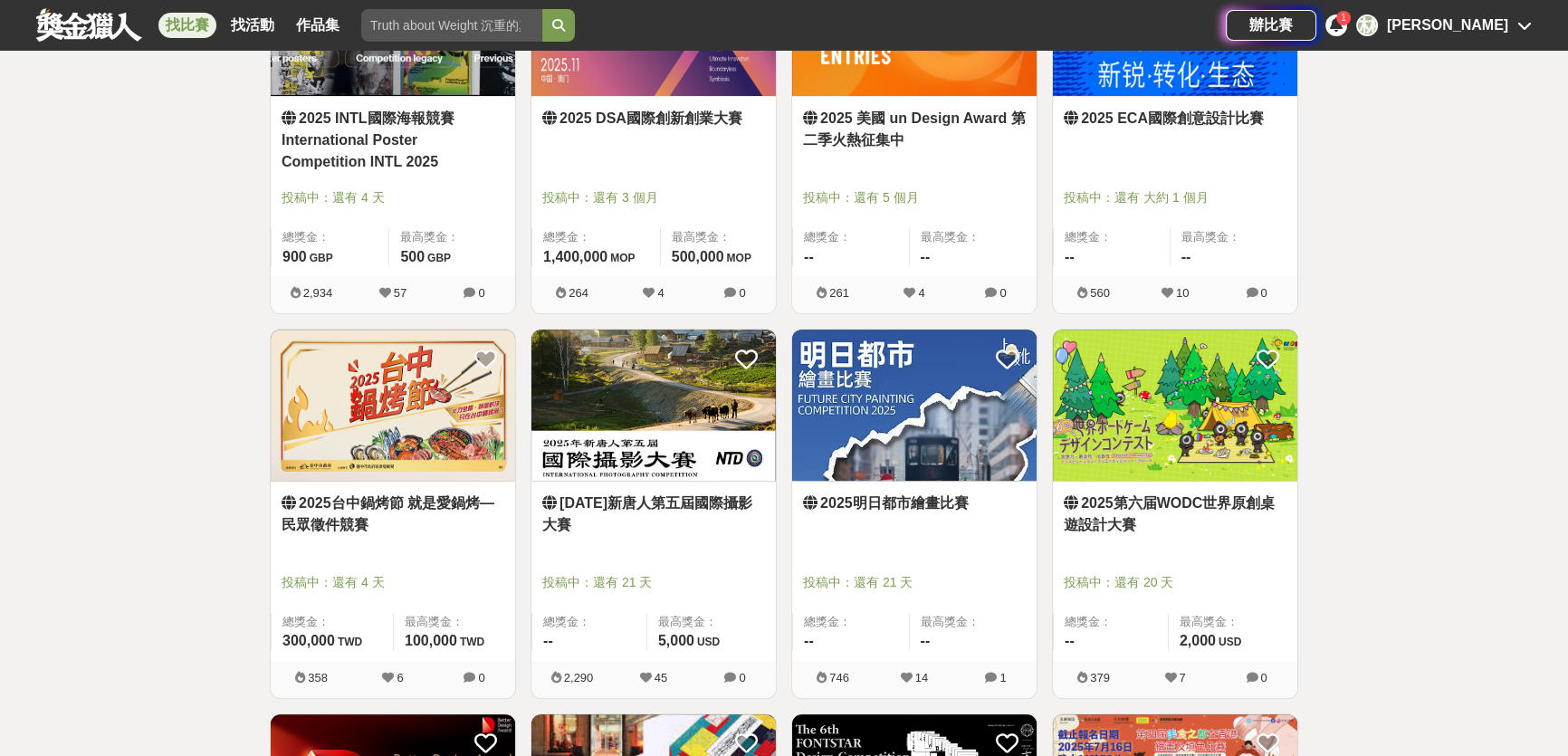 click at bounding box center [654, 405] 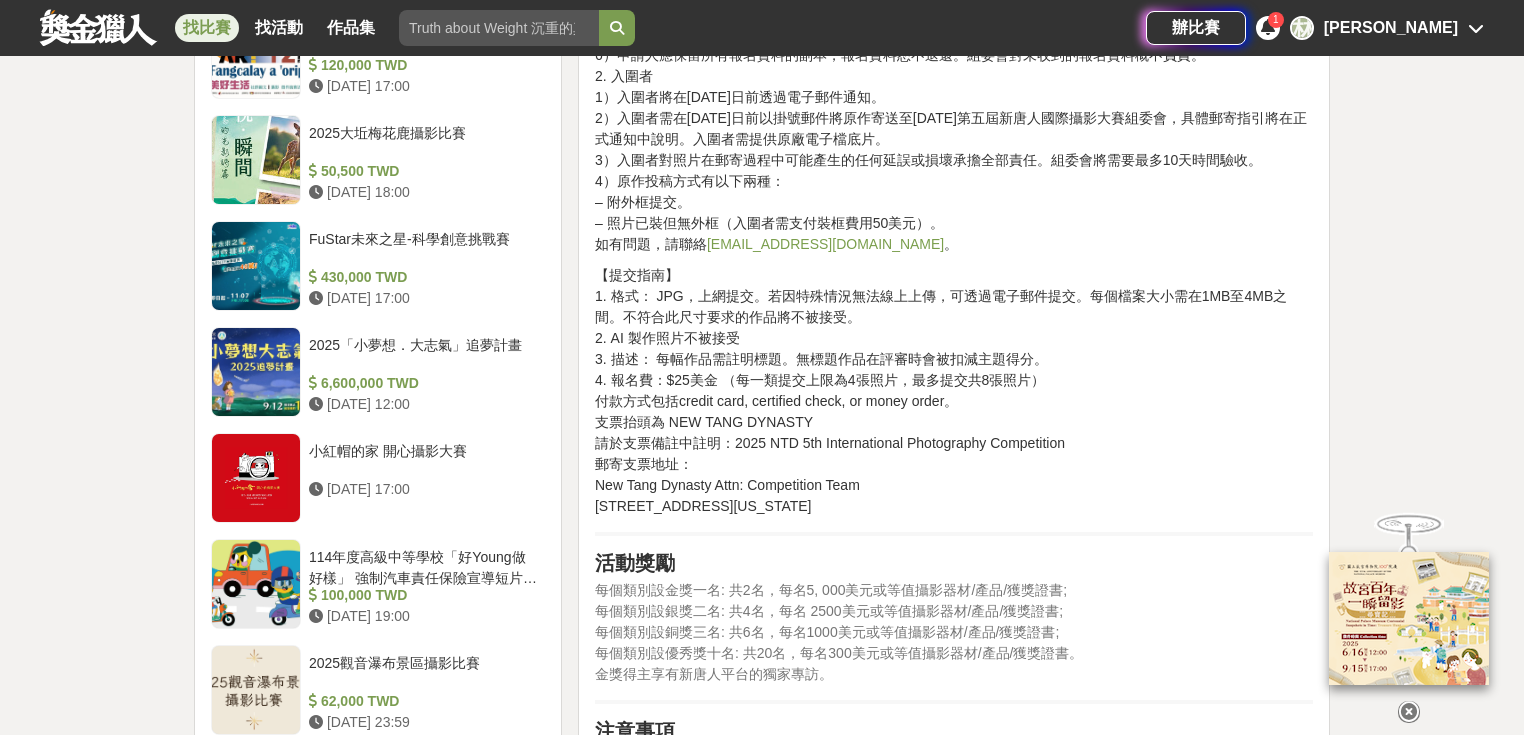 scroll, scrollTop: 2065, scrollLeft: 0, axis: vertical 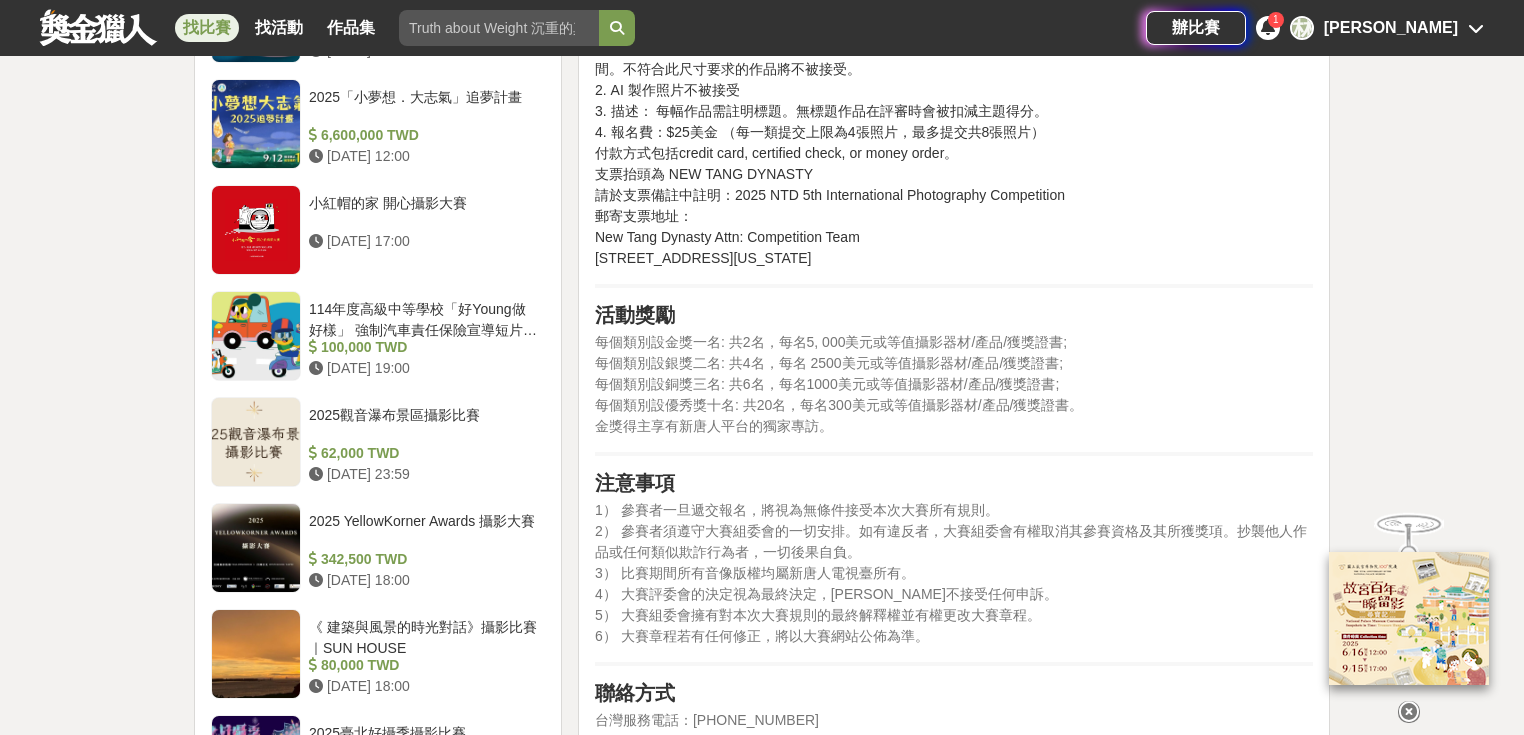 click at bounding box center (1288, 903) 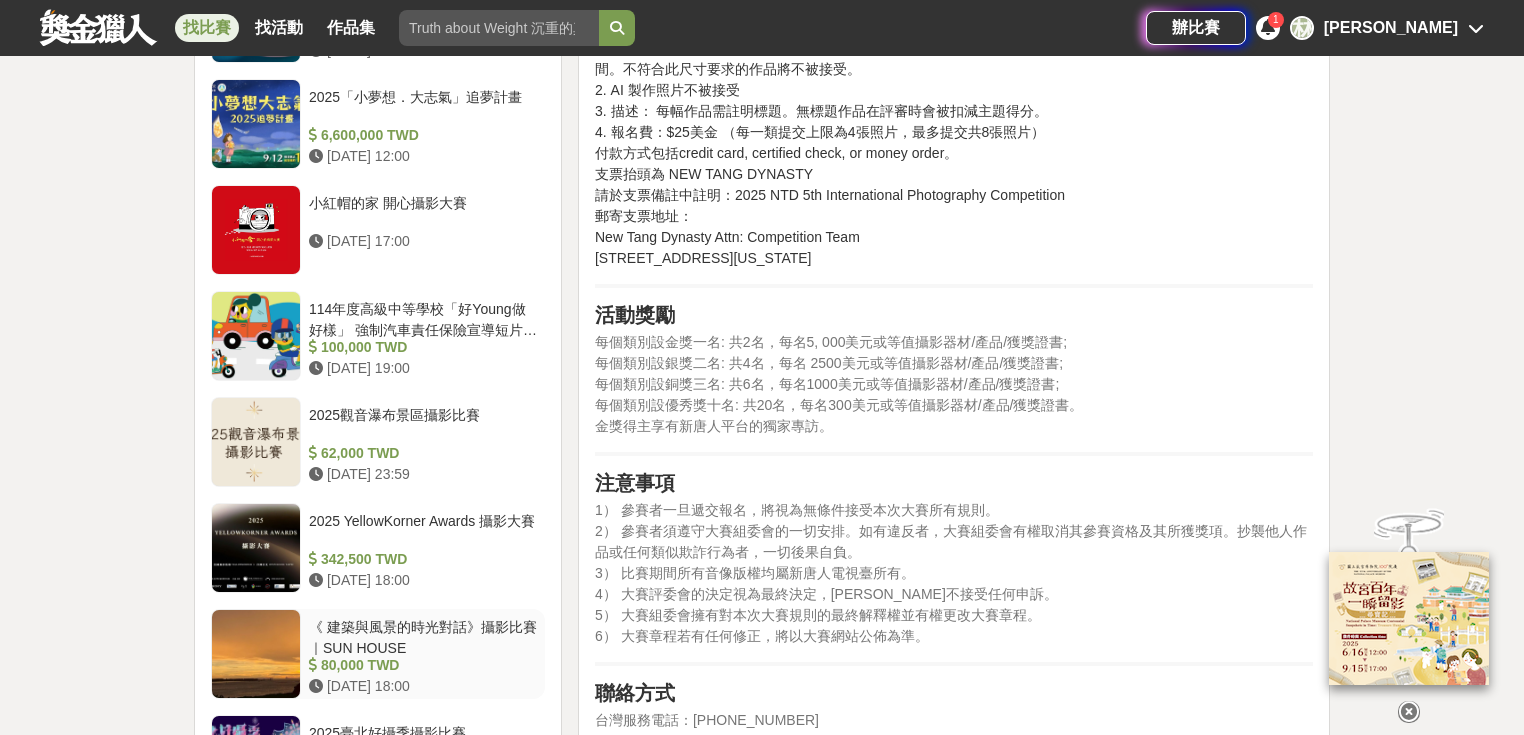 click on "《 建築與風景的時光對話》攝影比賽｜SUN HOUSE" at bounding box center [423, 636] 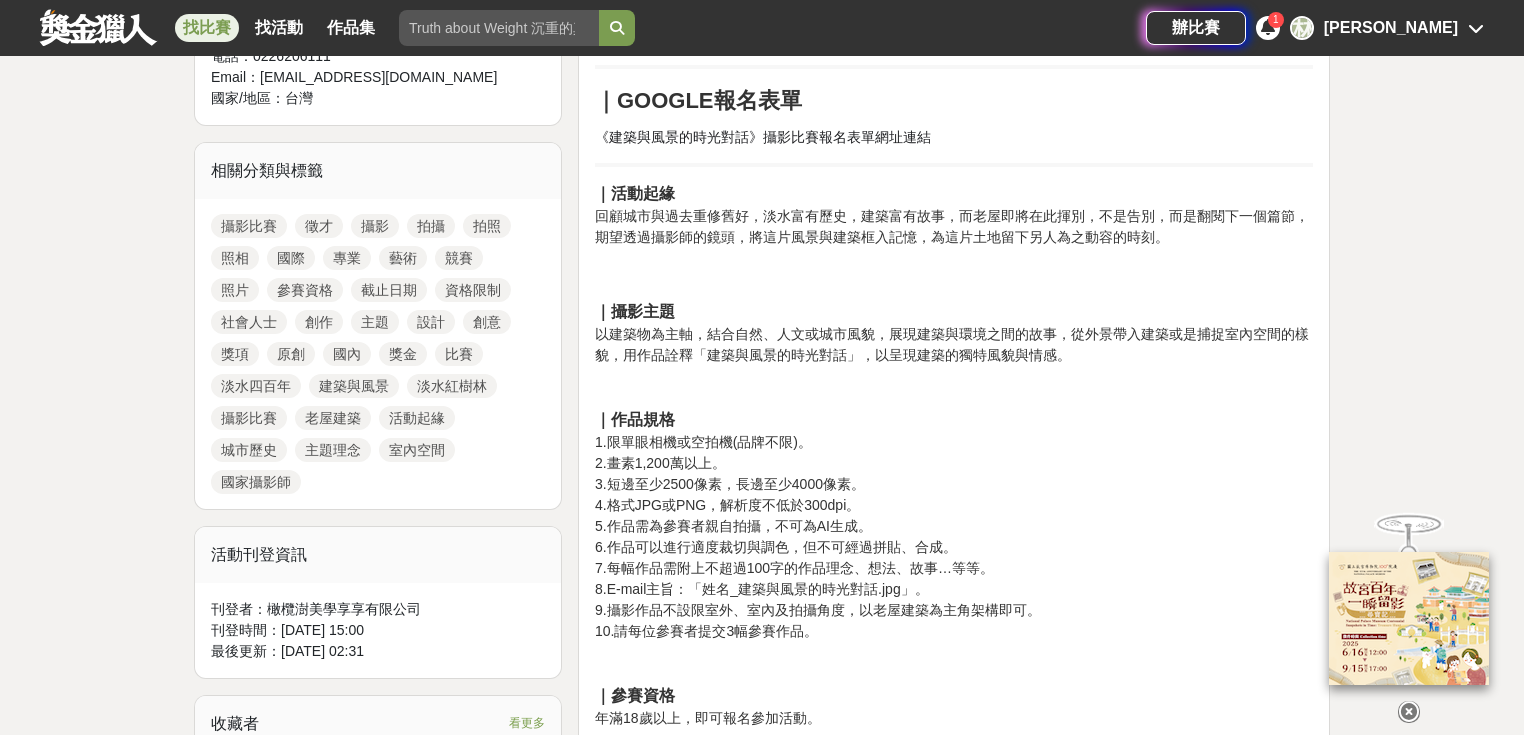 scroll, scrollTop: 945, scrollLeft: 0, axis: vertical 